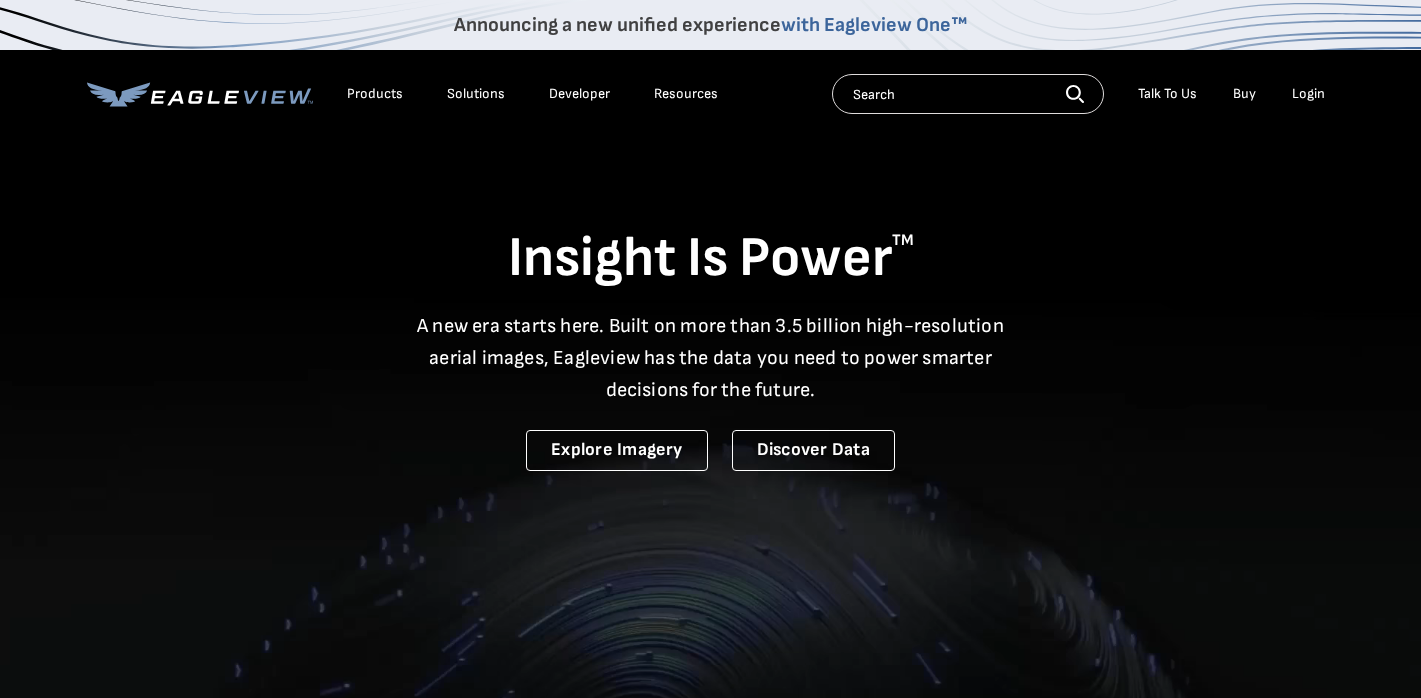 scroll, scrollTop: 0, scrollLeft: 0, axis: both 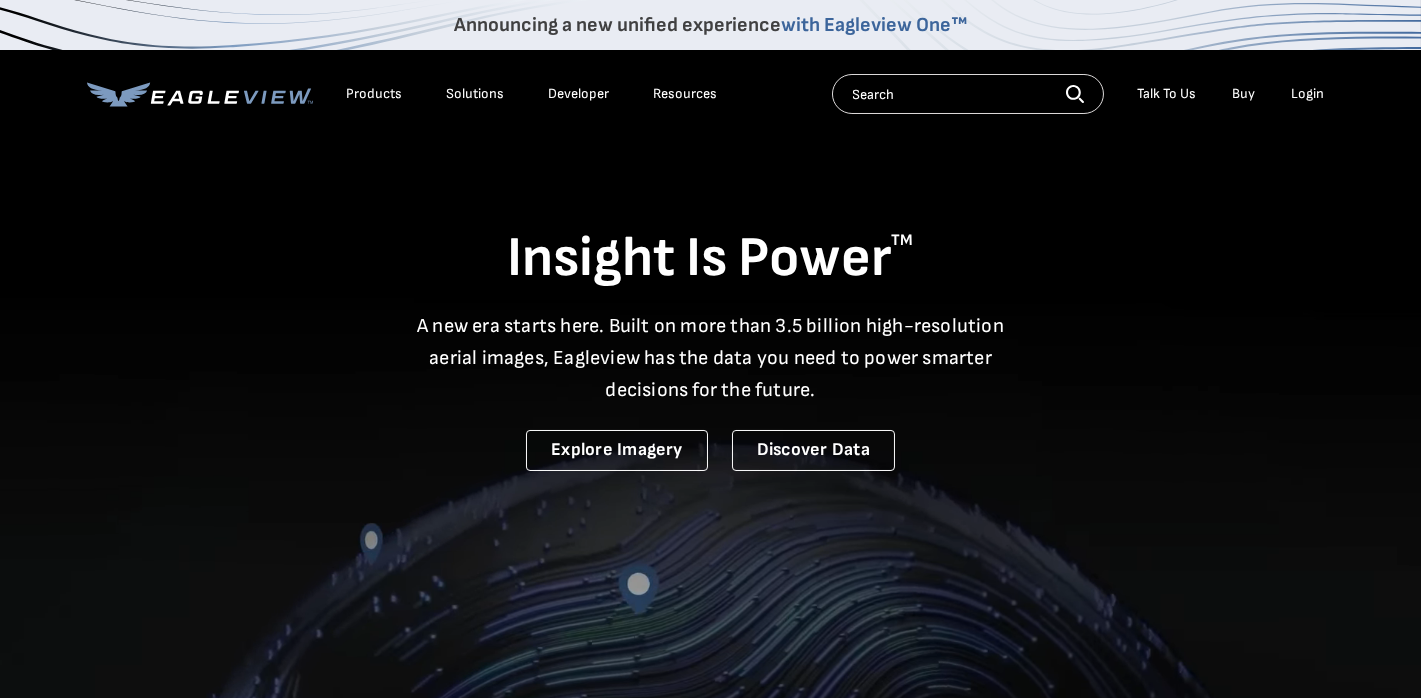 click on "Login" at bounding box center (1308, 94) 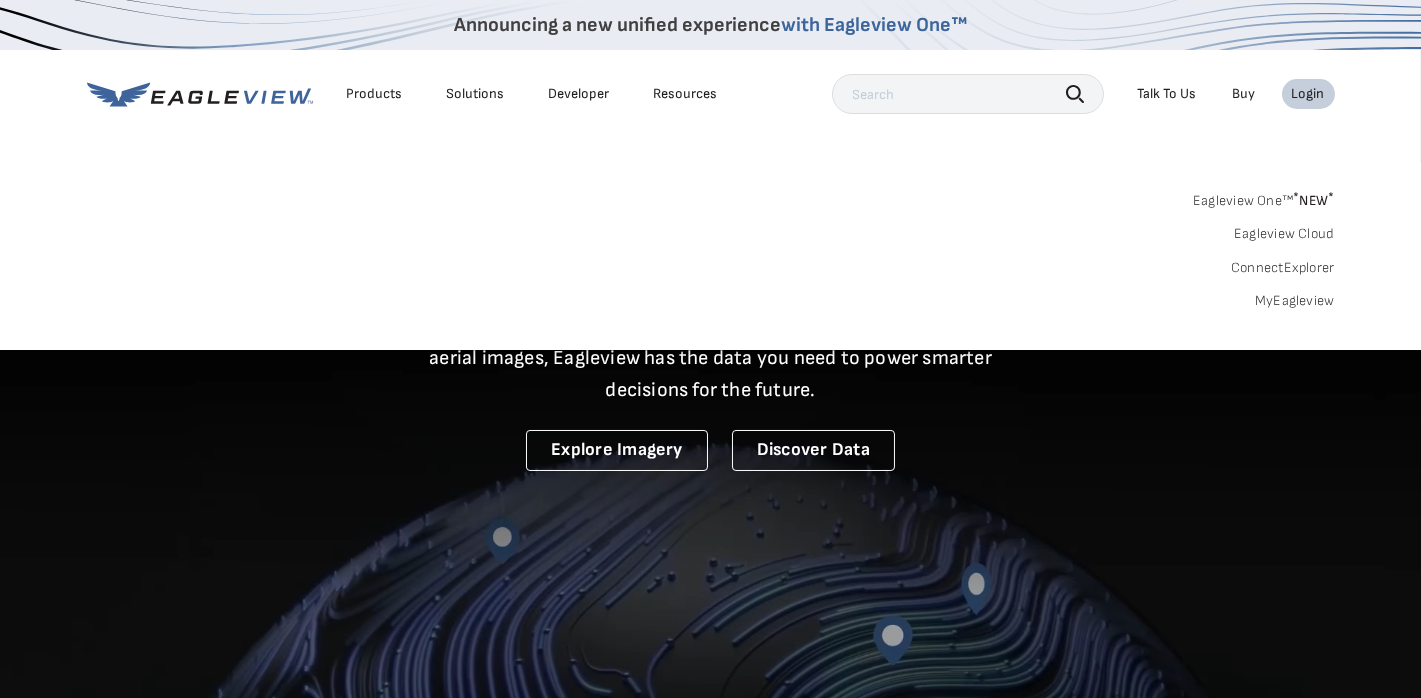click on "MyEagleview" at bounding box center (1295, 301) 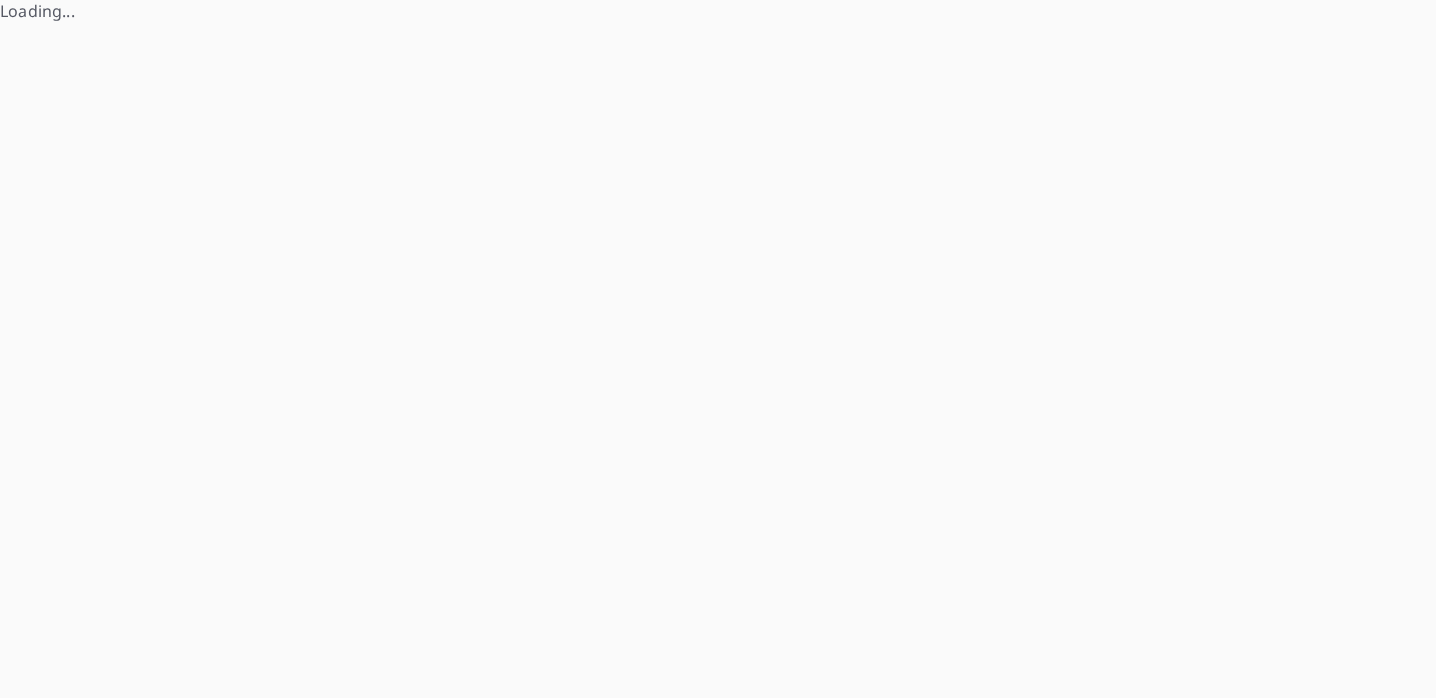 scroll, scrollTop: 0, scrollLeft: 0, axis: both 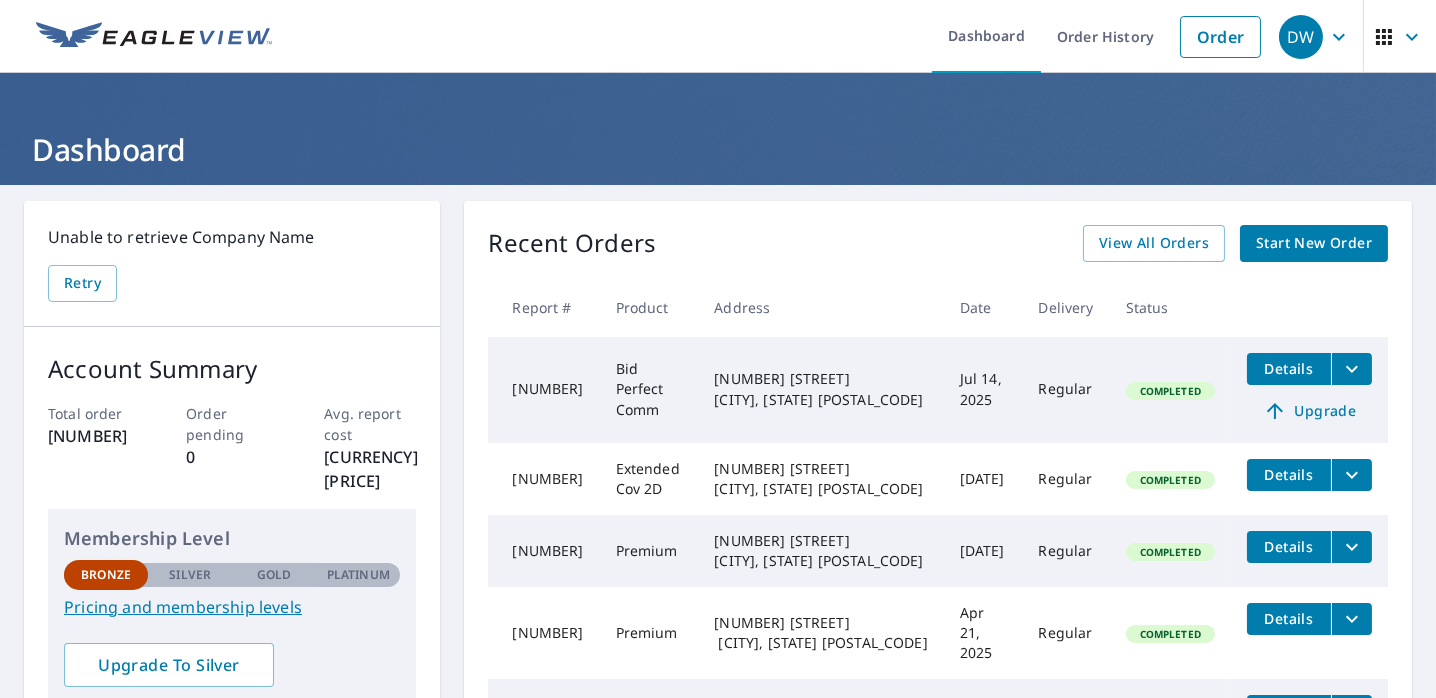 click on "Start New Order" at bounding box center [1314, 243] 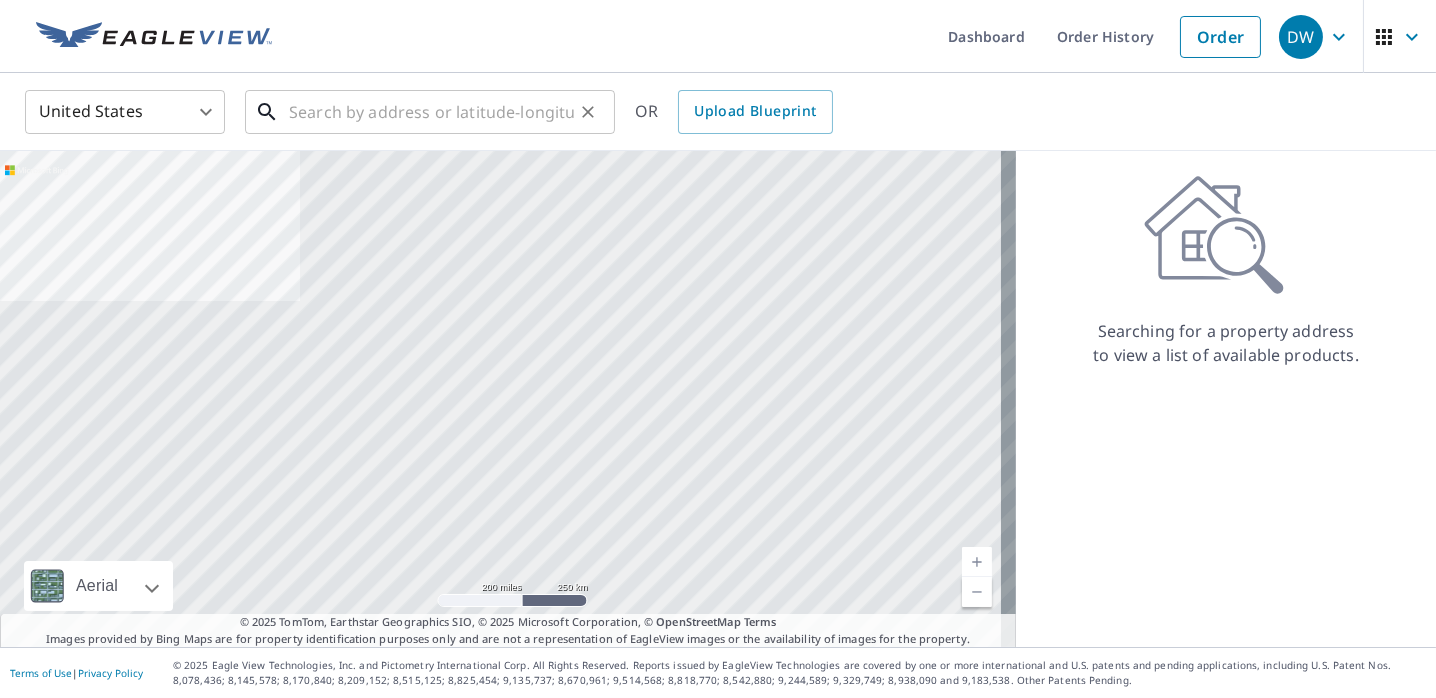 click at bounding box center [431, 112] 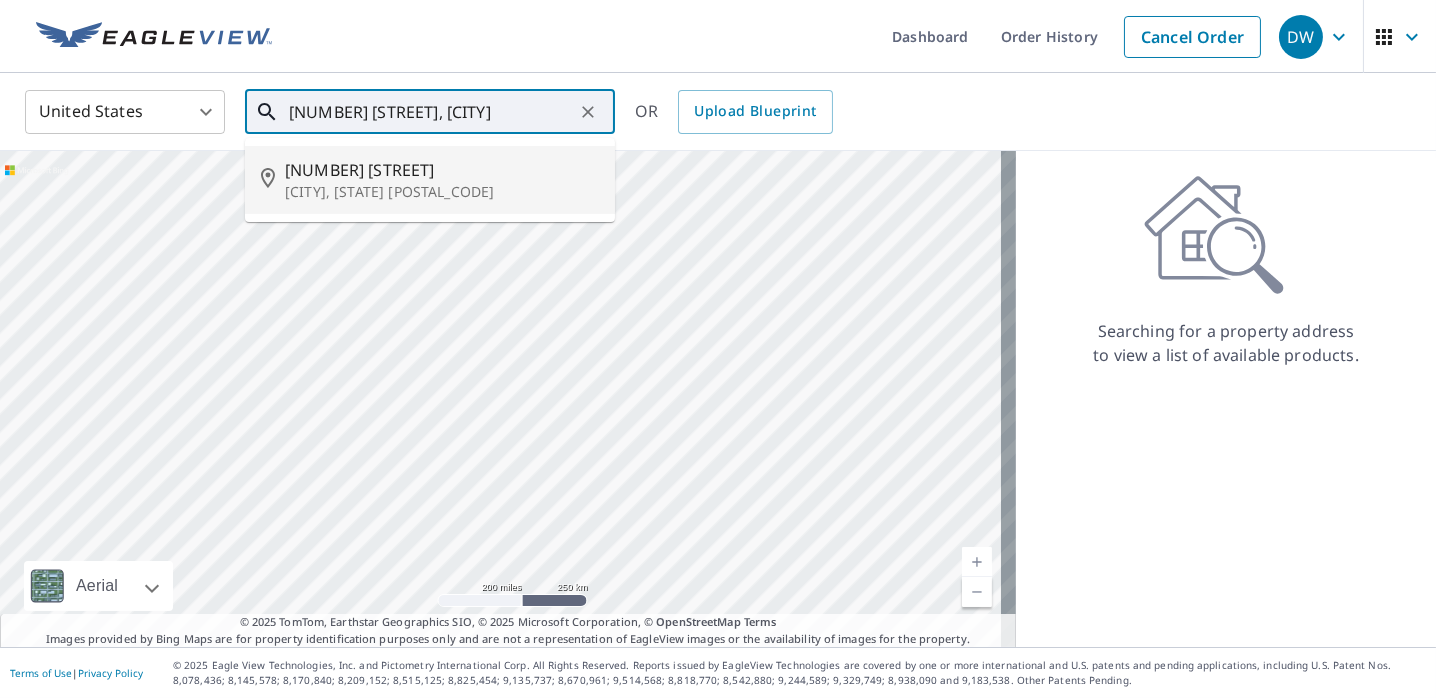 click on "[CITY], [STATE] [POSTAL_CODE]" at bounding box center [442, 192] 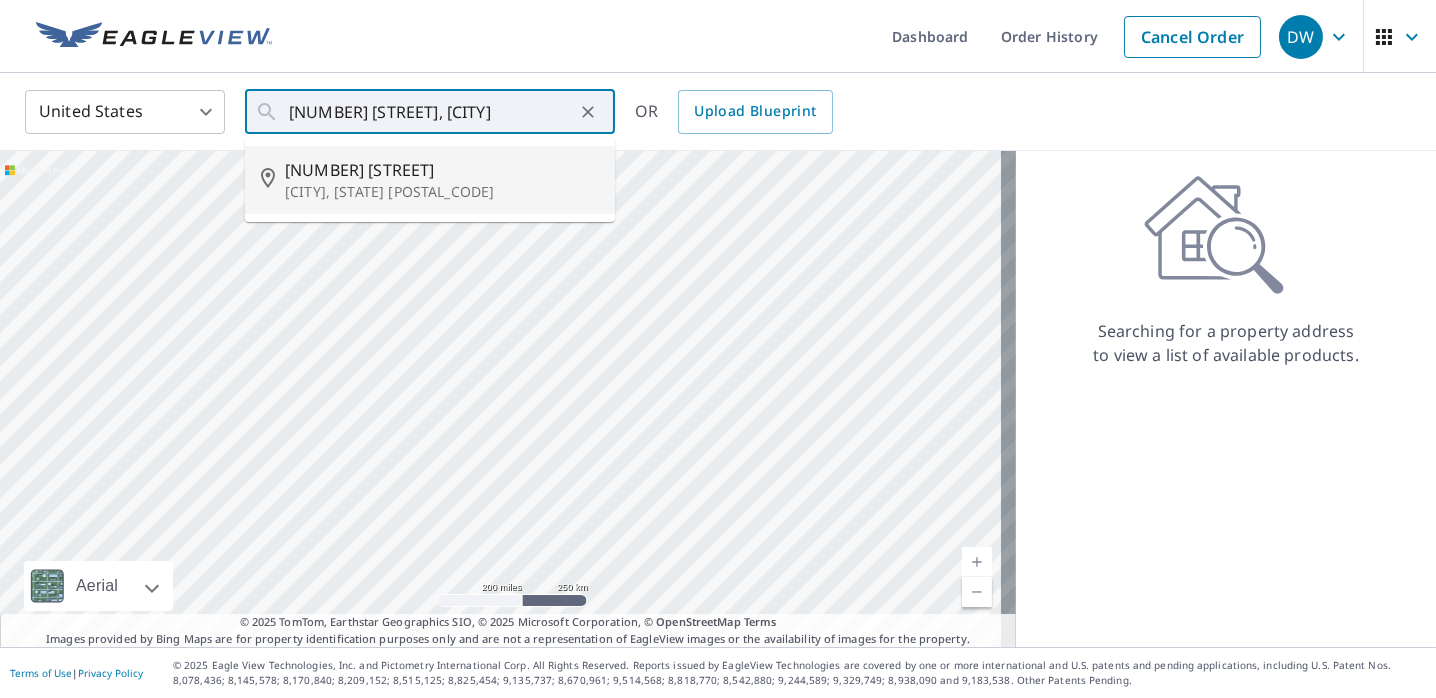 type on "[NUMBER] [STREET], [CITY], [STATE] [POSTAL_CODE]" 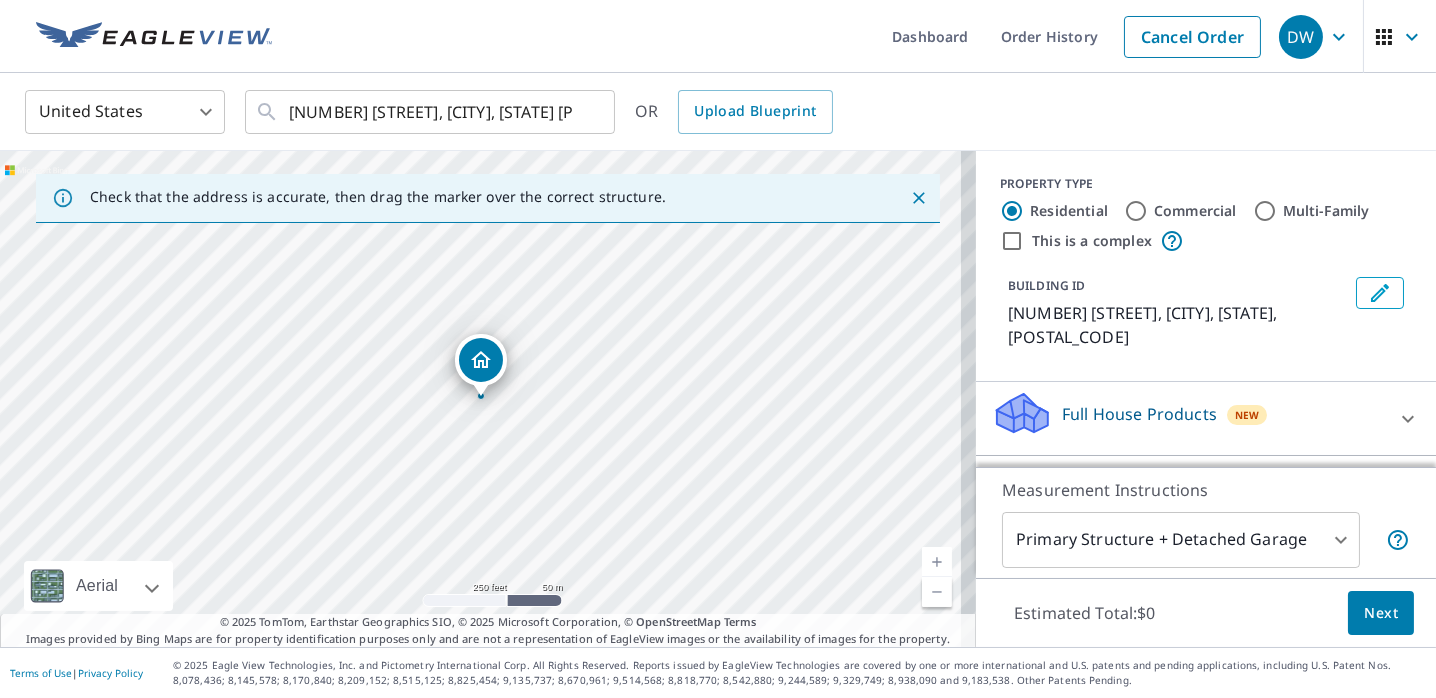 click at bounding box center [937, 562] 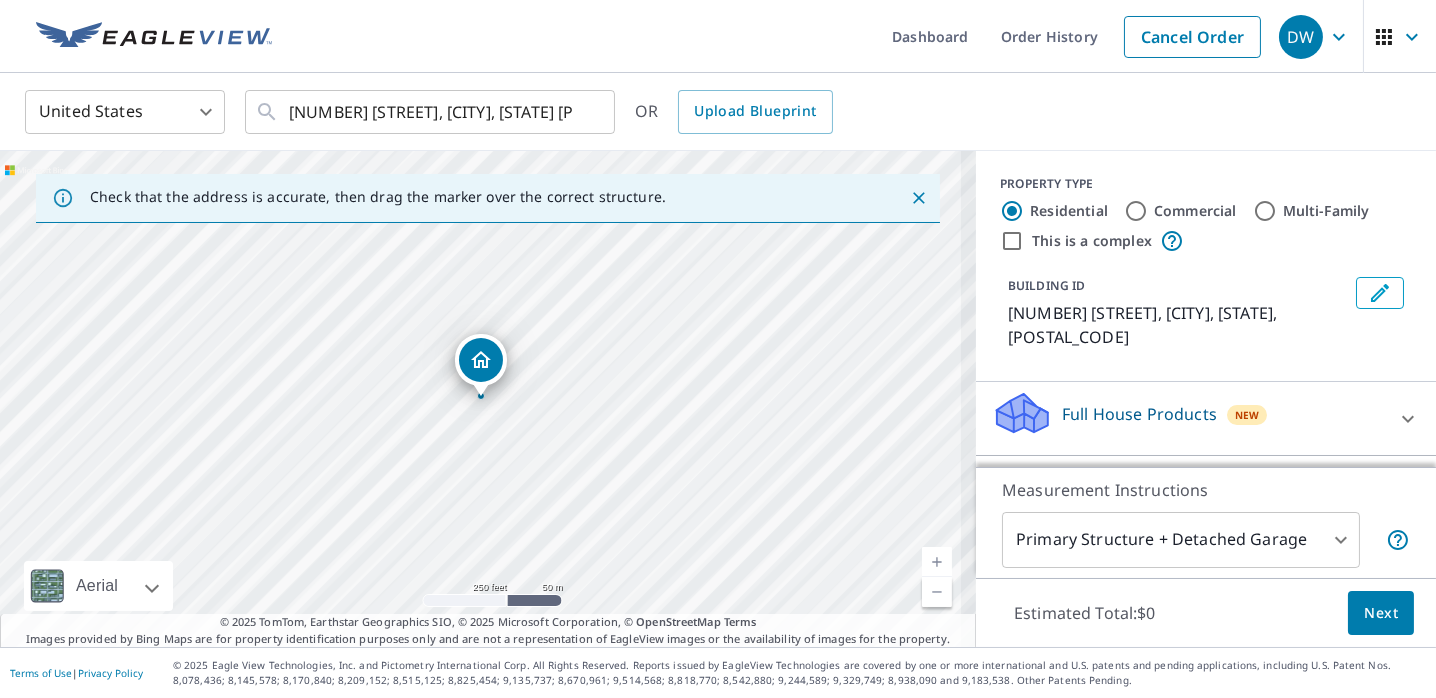 click at bounding box center [937, 562] 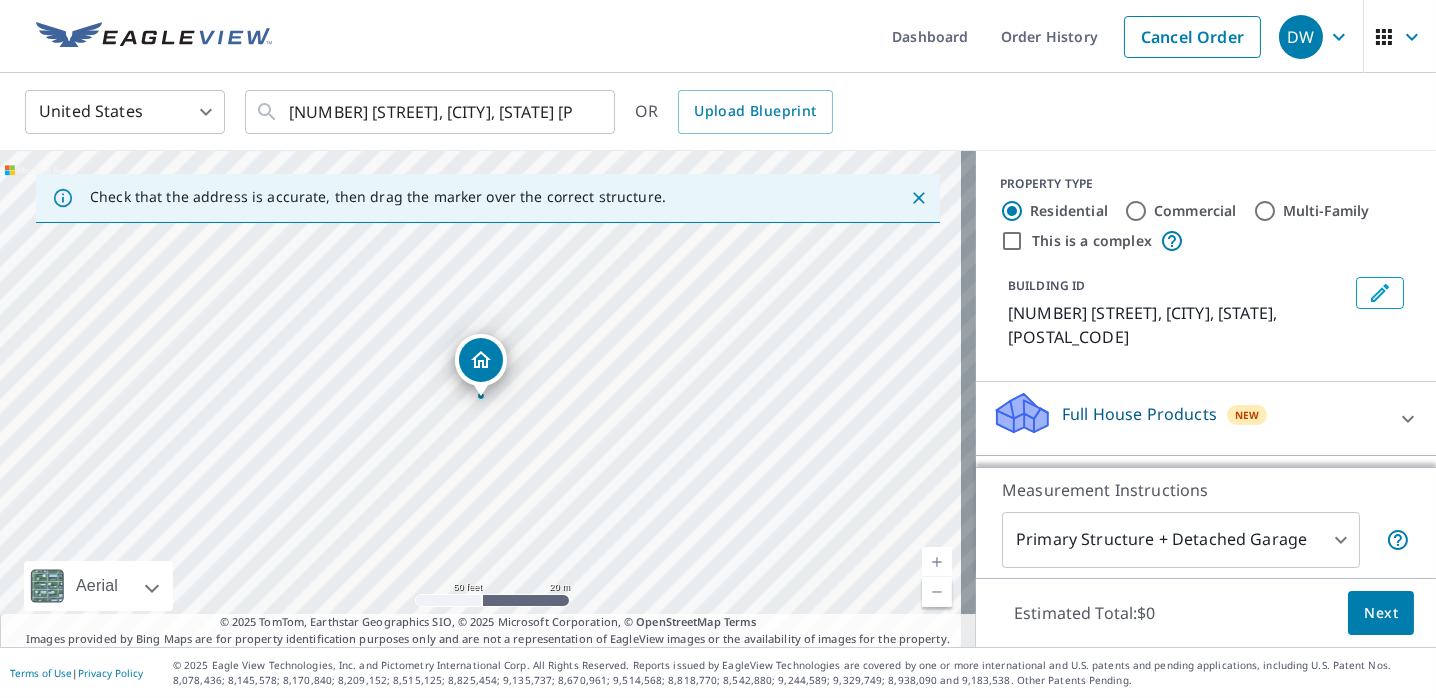 click on "Multi-Family" at bounding box center [1265, 211] 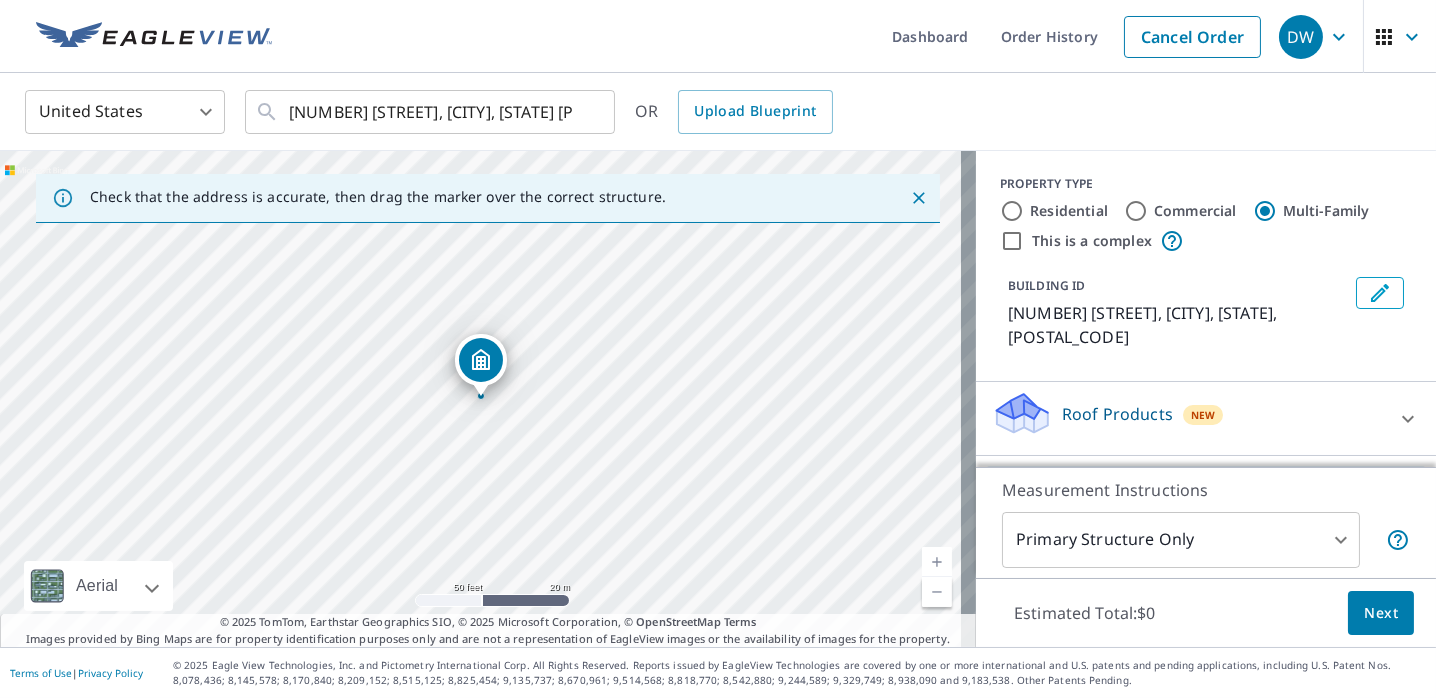 click on "This is a complex" at bounding box center (1012, 241) 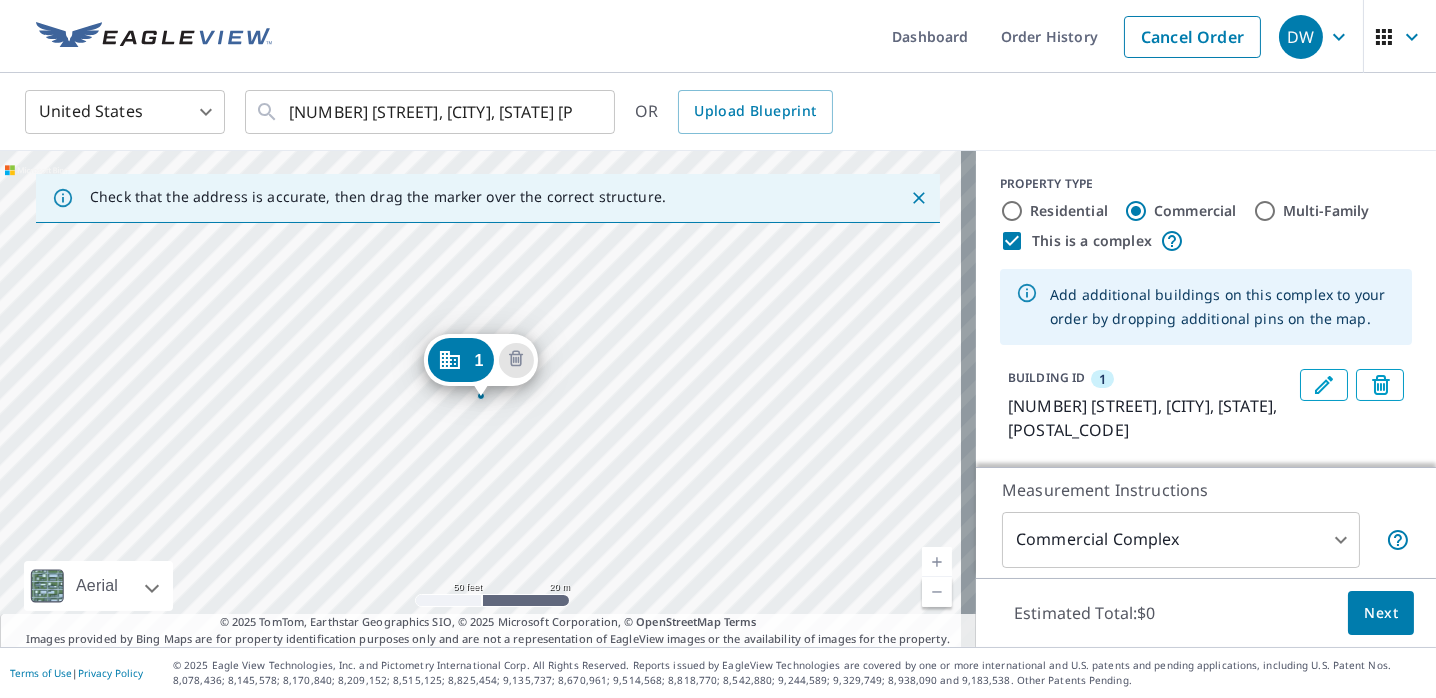 click on "This is a complex" at bounding box center [1012, 241] 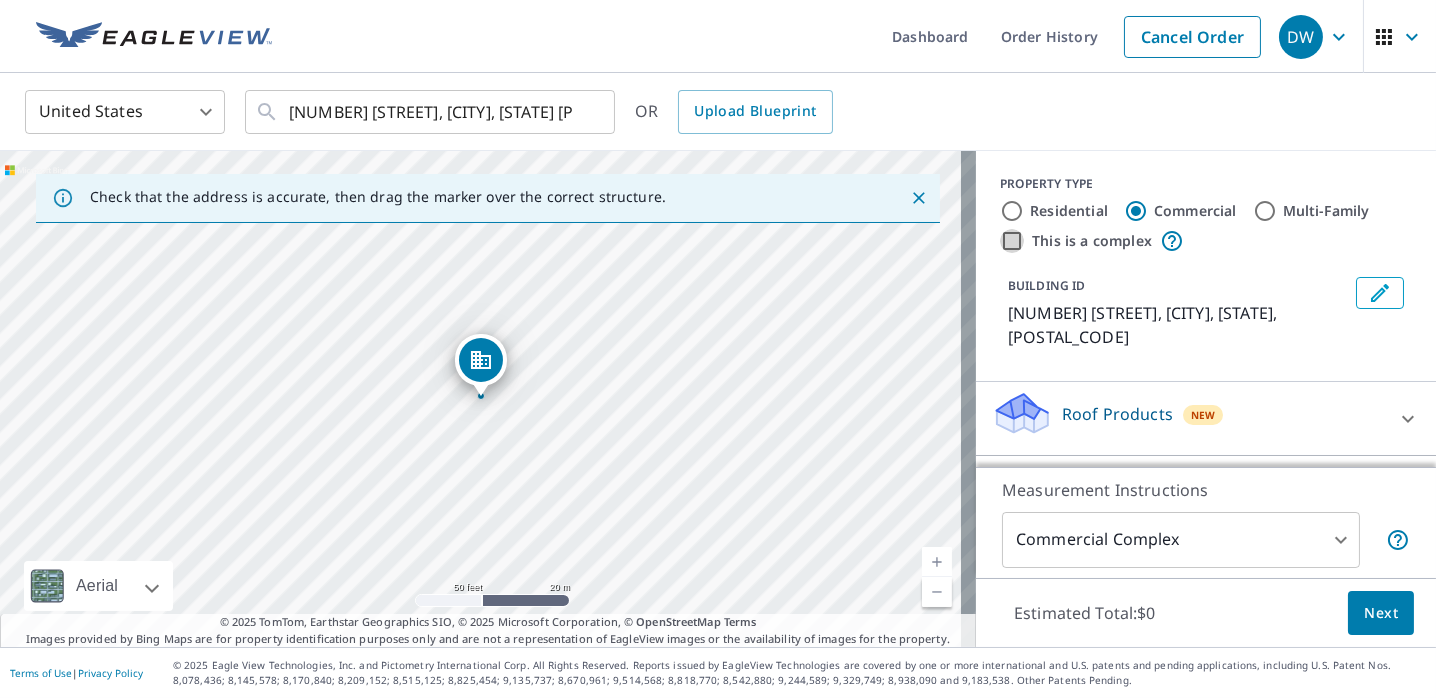 click on "This is a complex" at bounding box center (1012, 241) 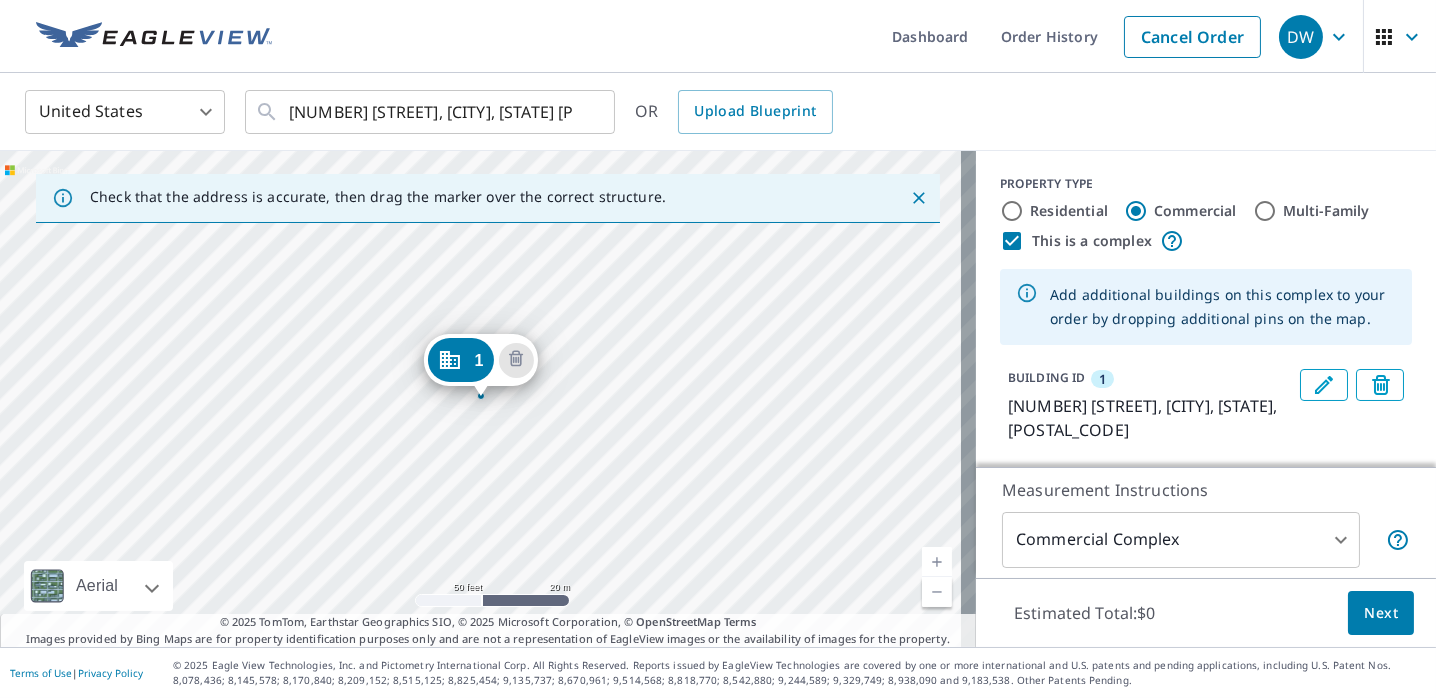 click on "This is a complex" at bounding box center (1092, 241) 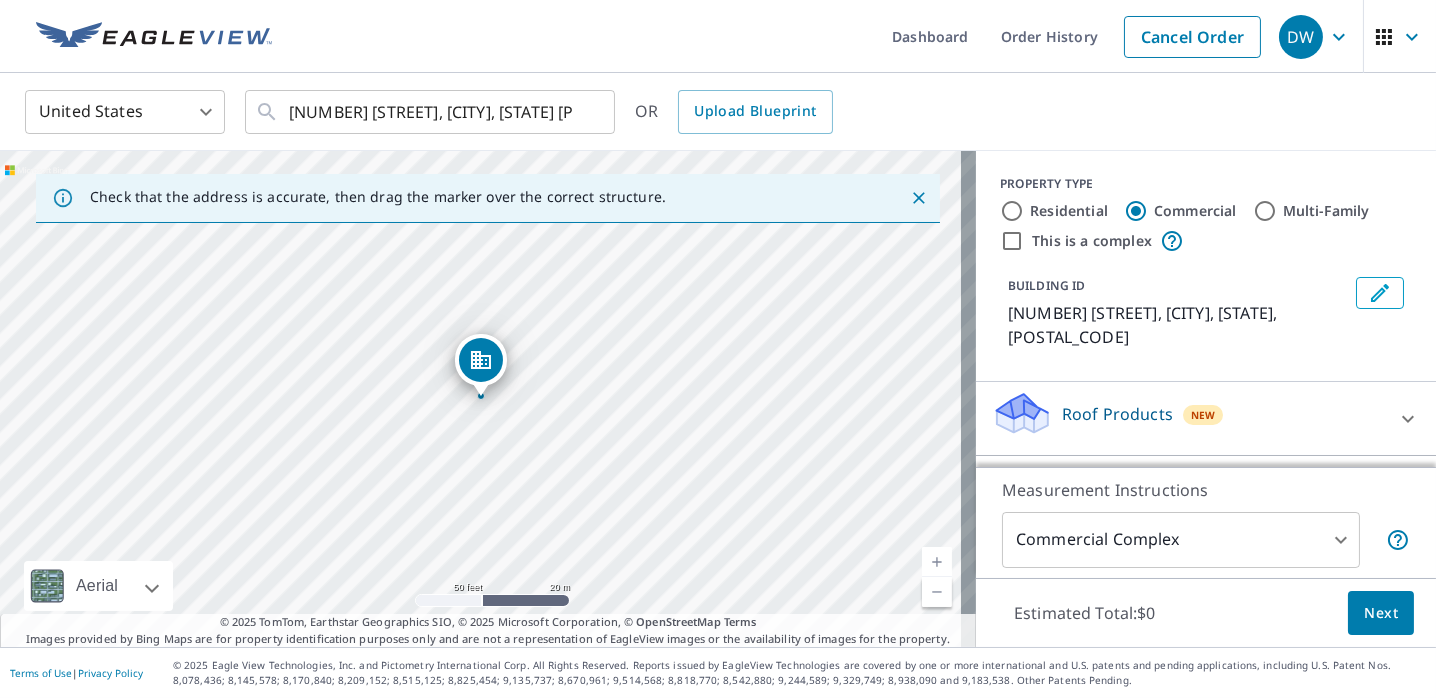 click on "Roof Products" at bounding box center (1117, 414) 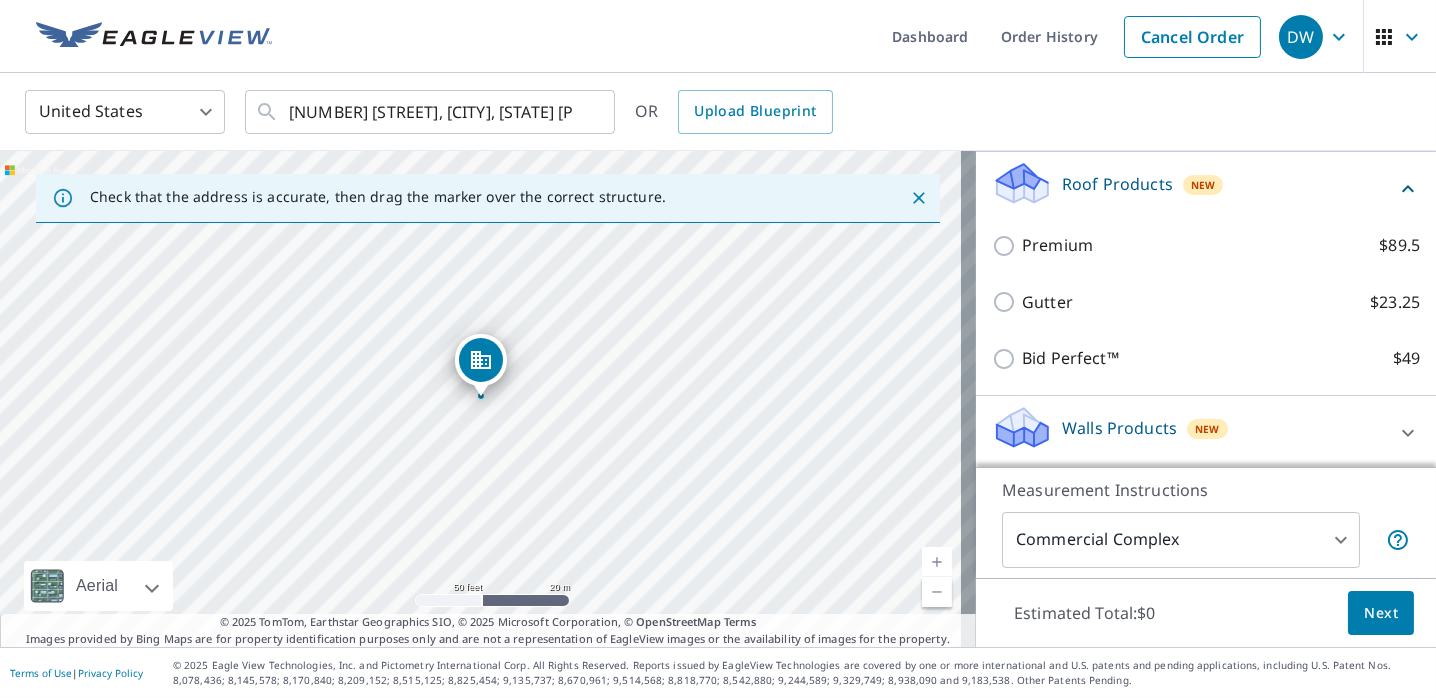 scroll, scrollTop: 232, scrollLeft: 0, axis: vertical 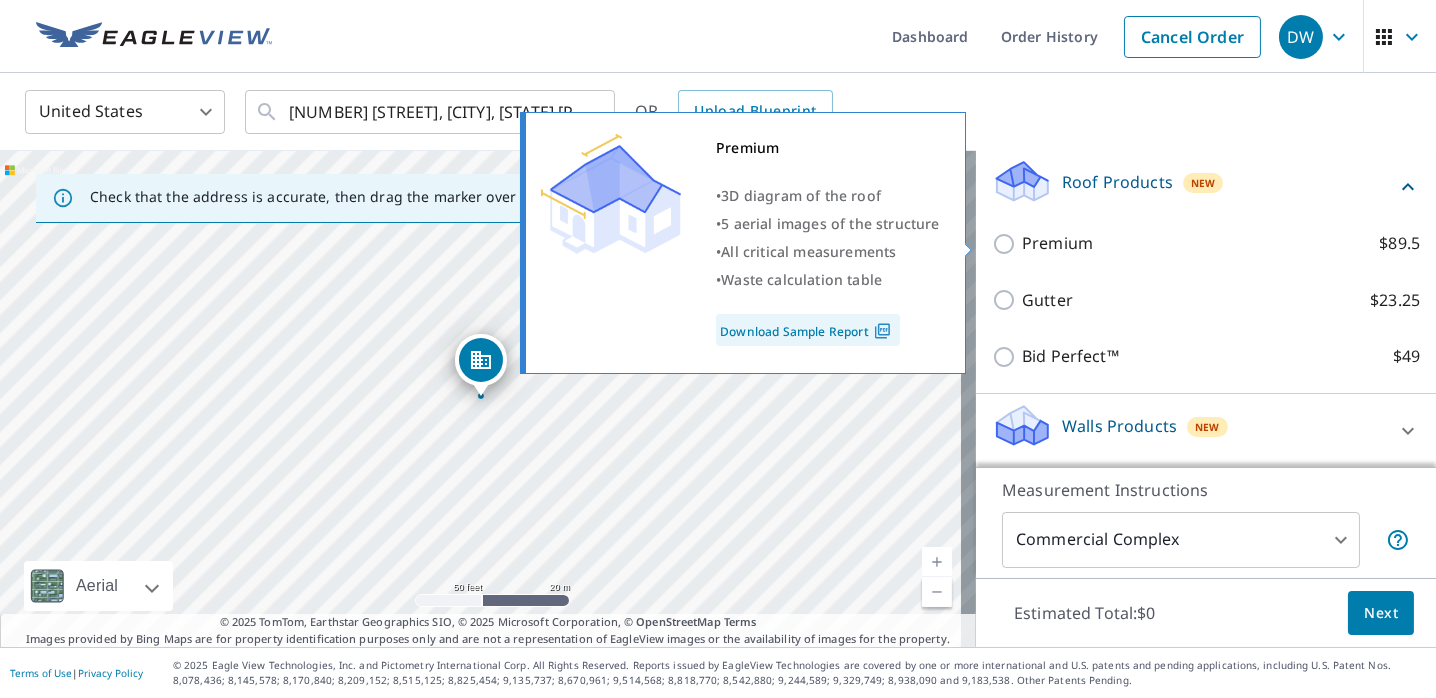click on "Premium" at bounding box center (1057, 243) 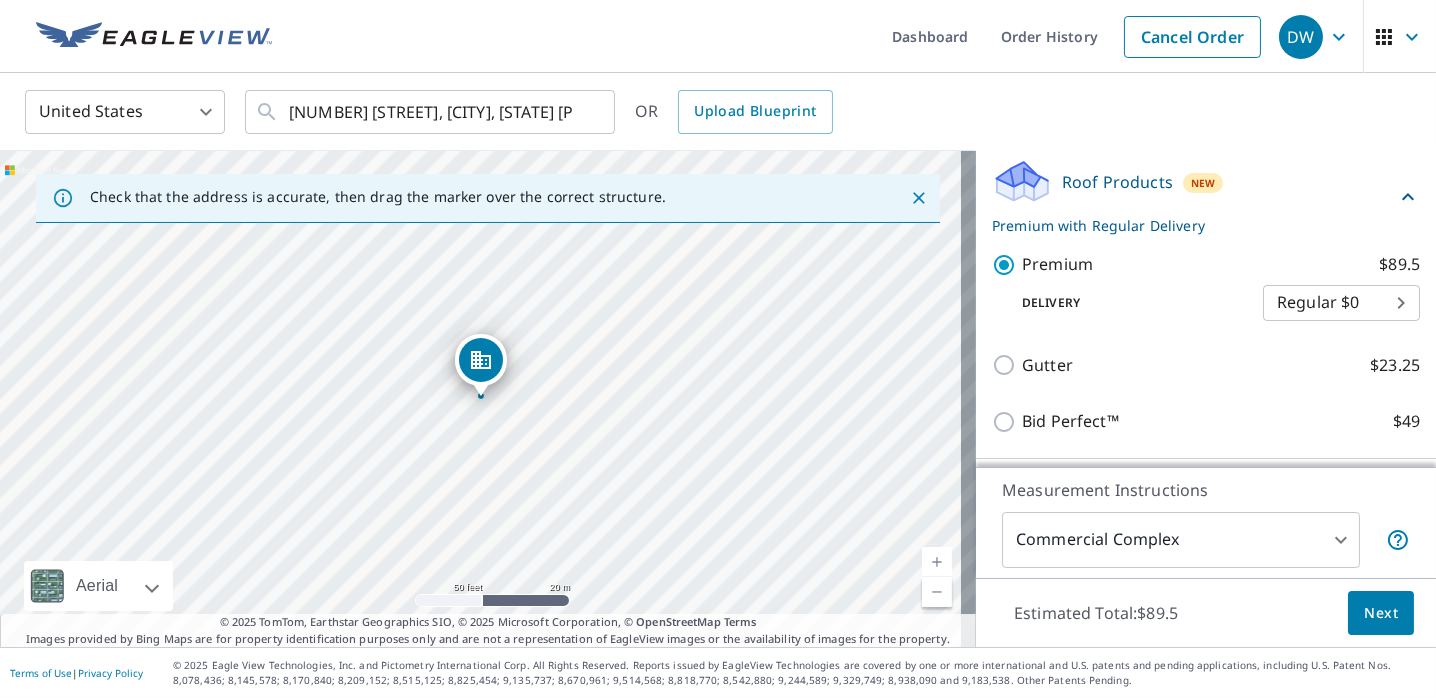 scroll, scrollTop: 296, scrollLeft: 0, axis: vertical 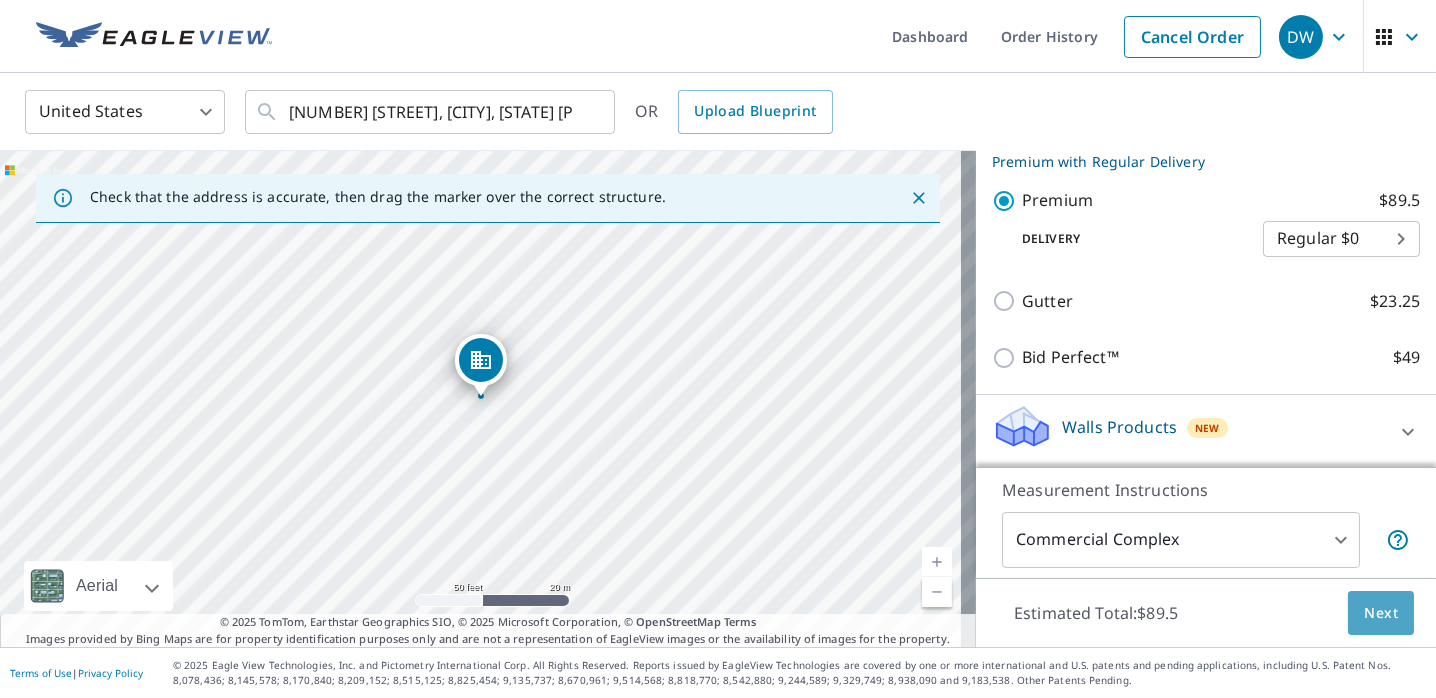 click on "Next" at bounding box center (1381, 613) 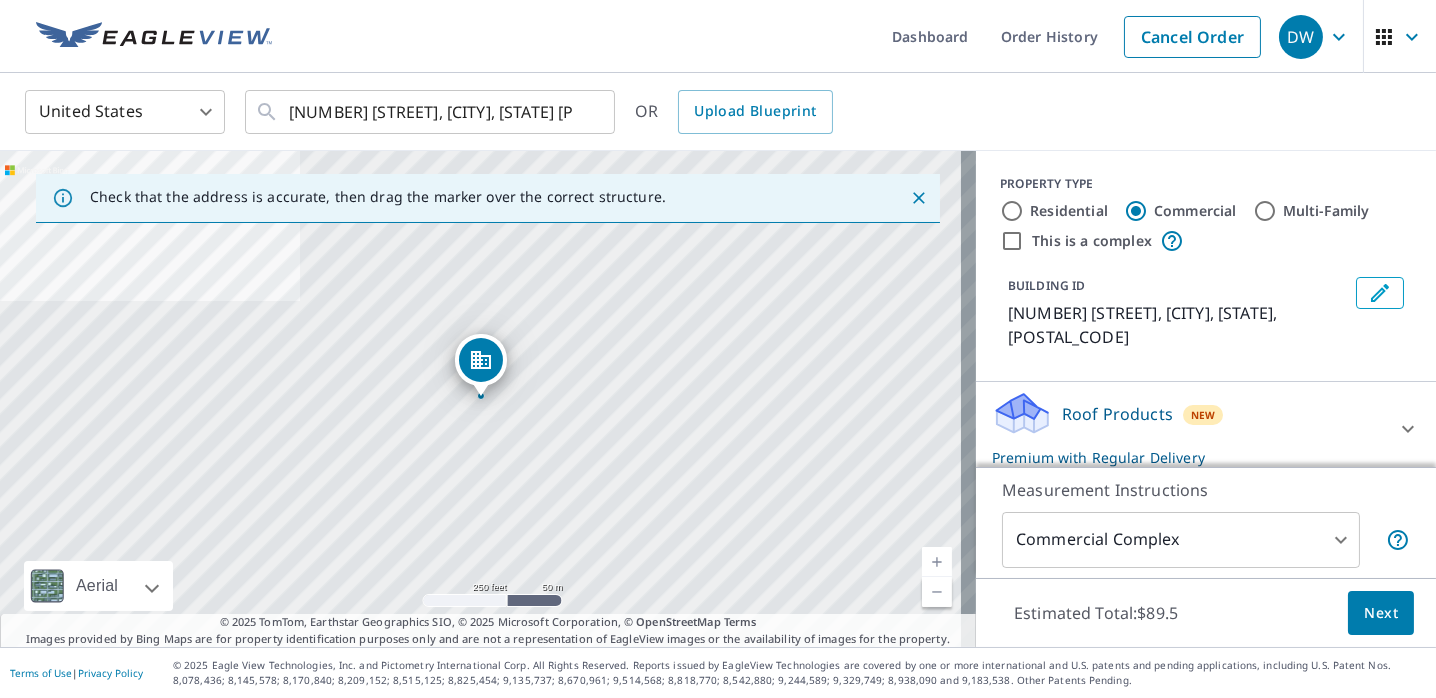 click at bounding box center [937, 562] 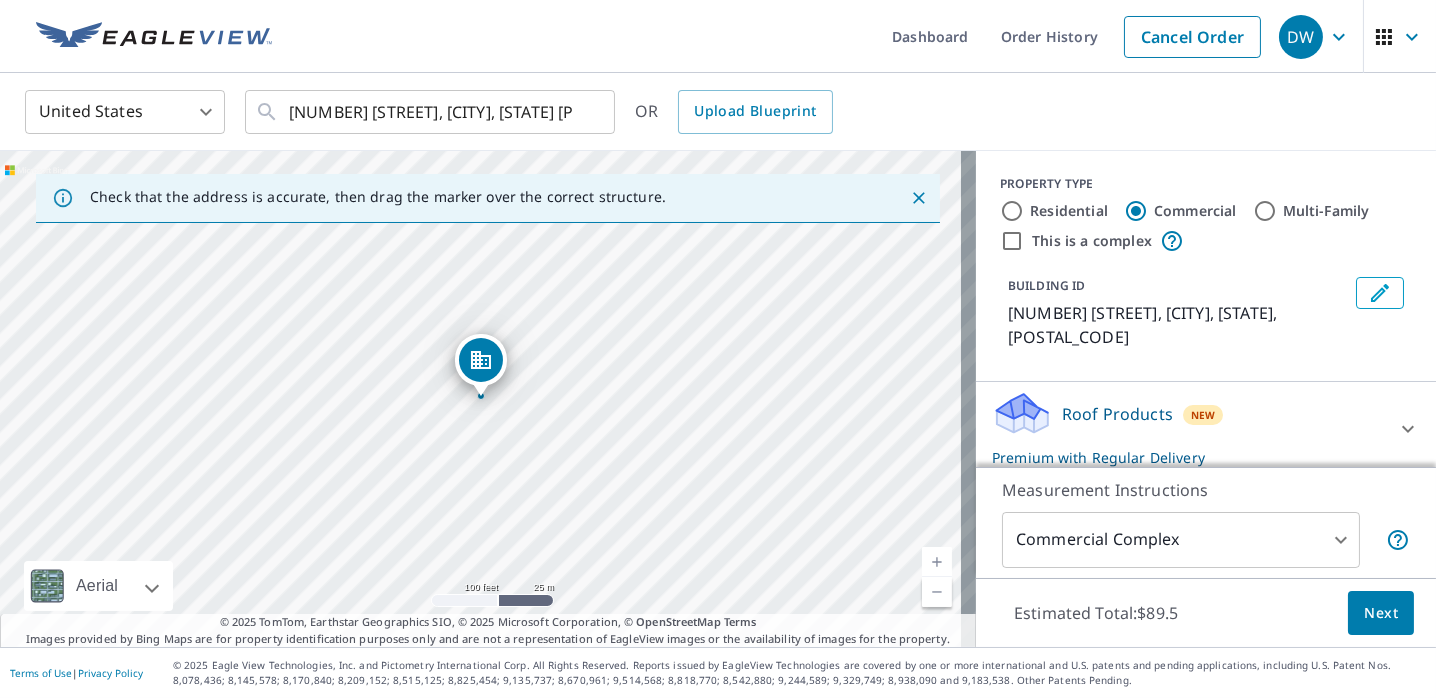 click at bounding box center [937, 562] 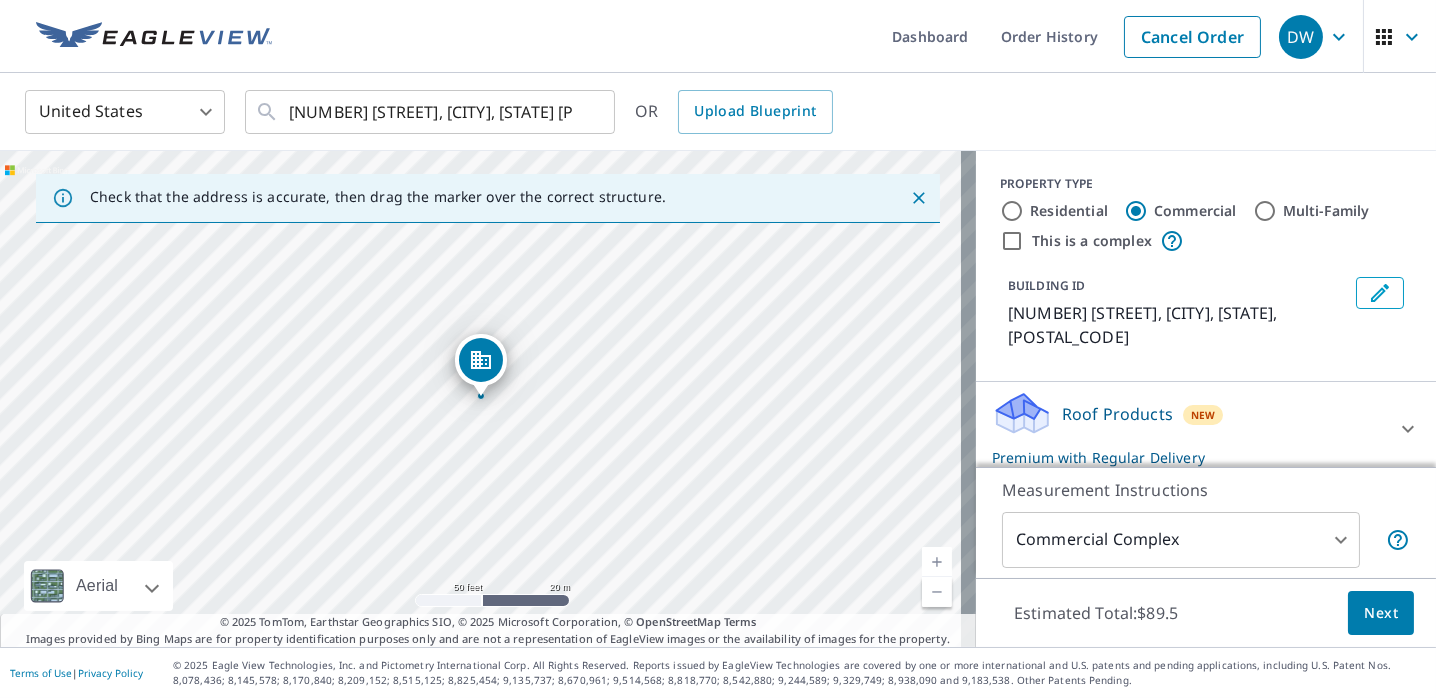 click at bounding box center (937, 562) 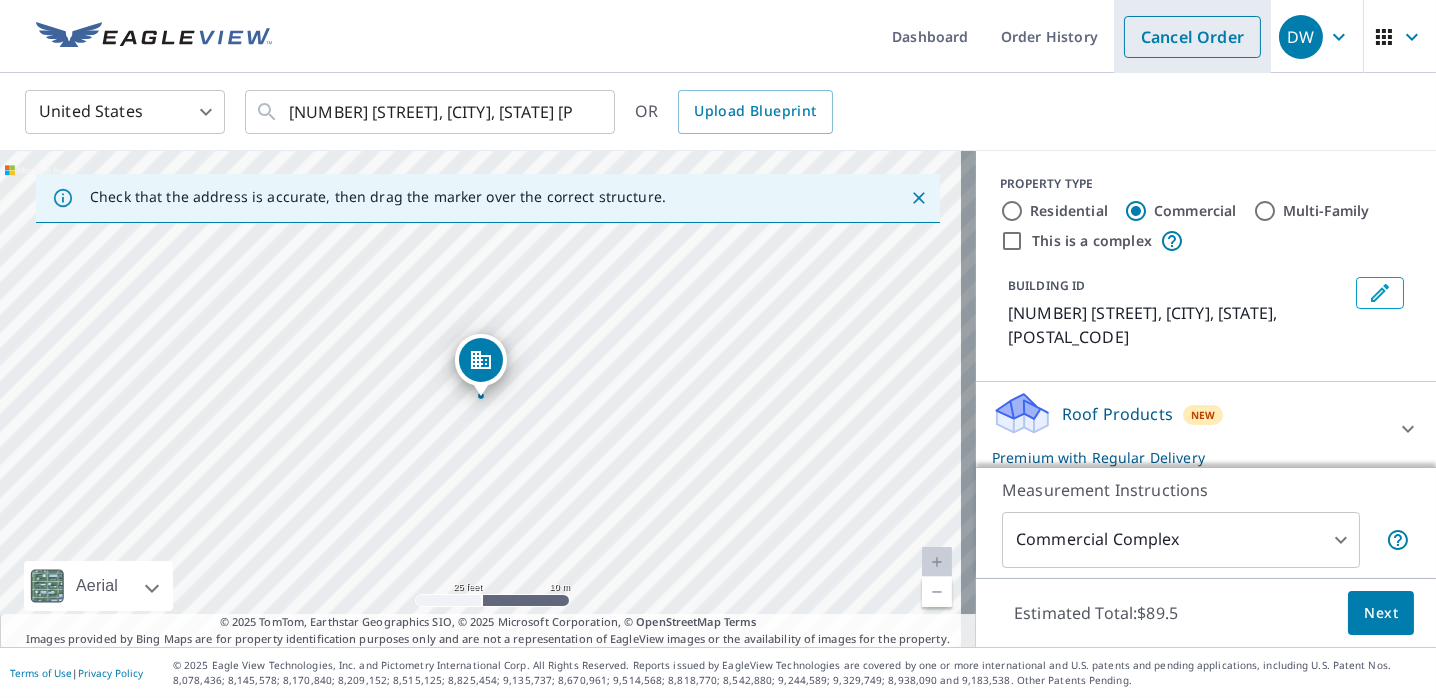 click on "Cancel Order" at bounding box center (1192, 37) 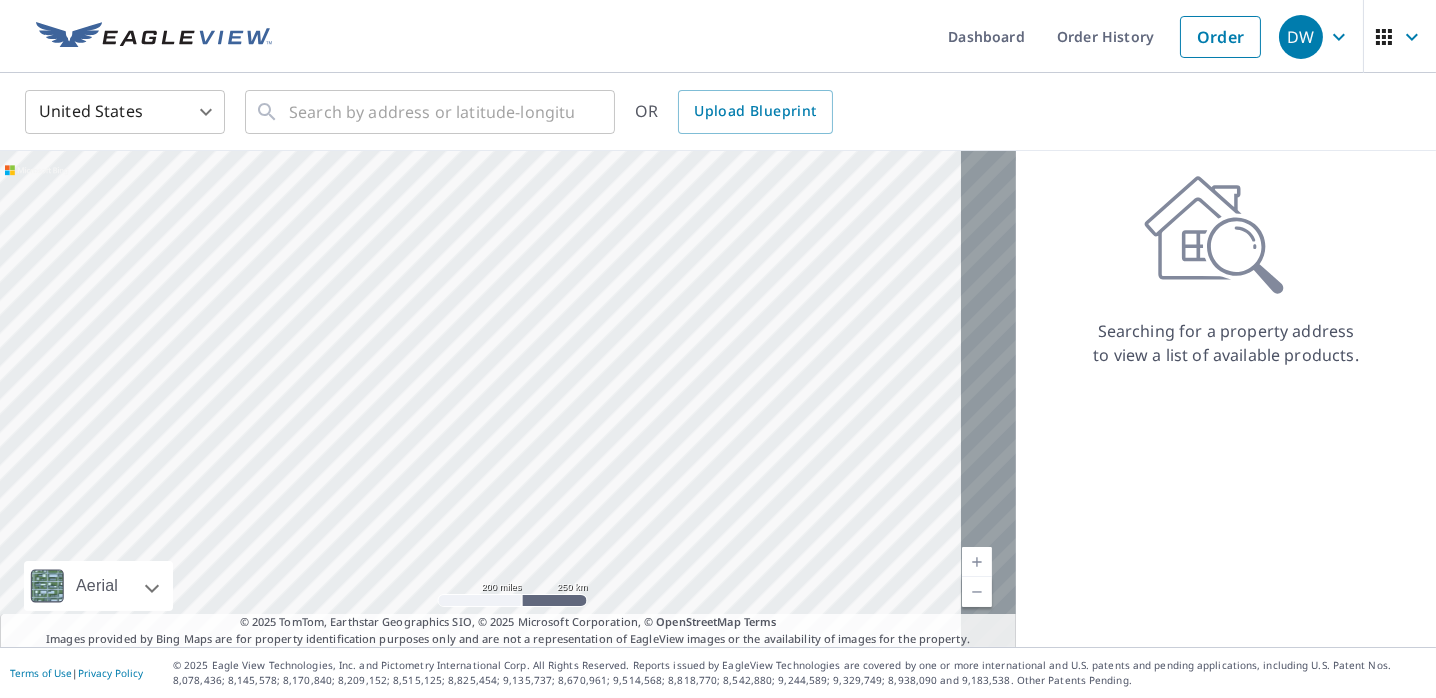 click on "DW" at bounding box center [1301, 37] 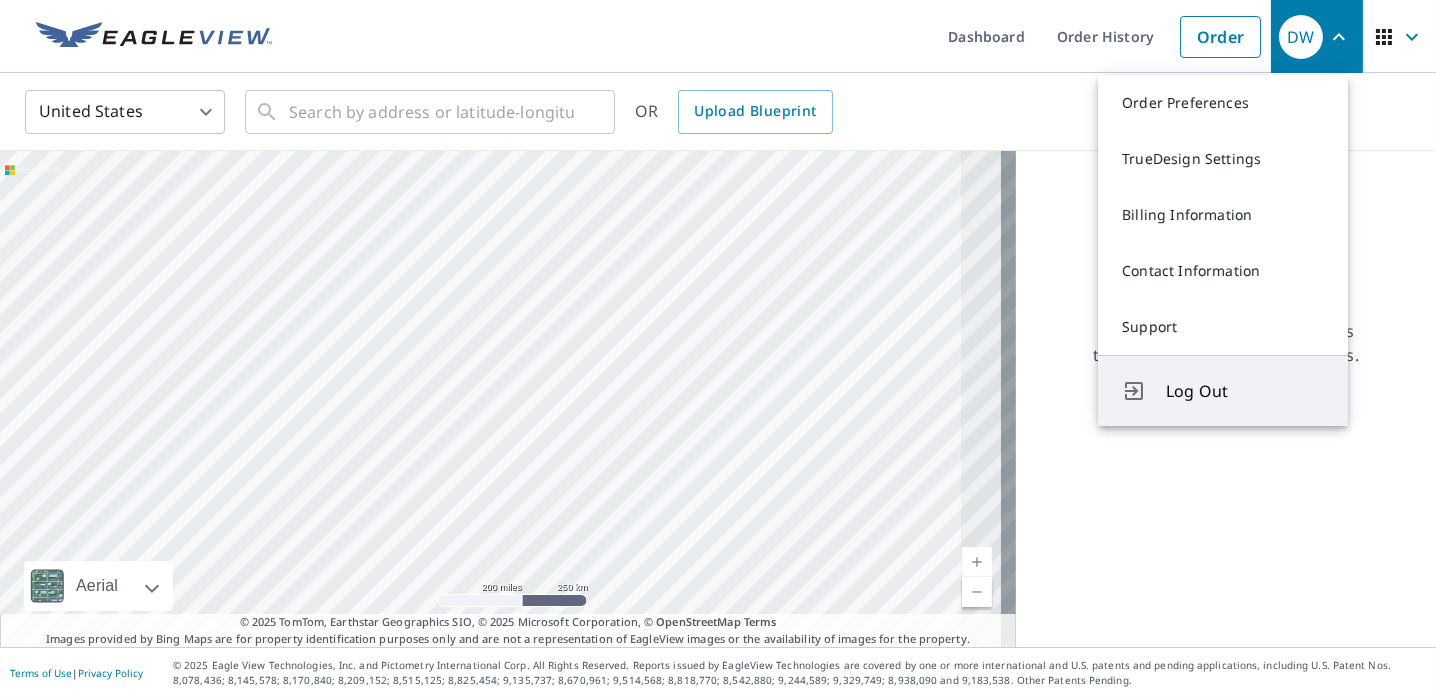 click on "Log Out" at bounding box center (1245, 391) 